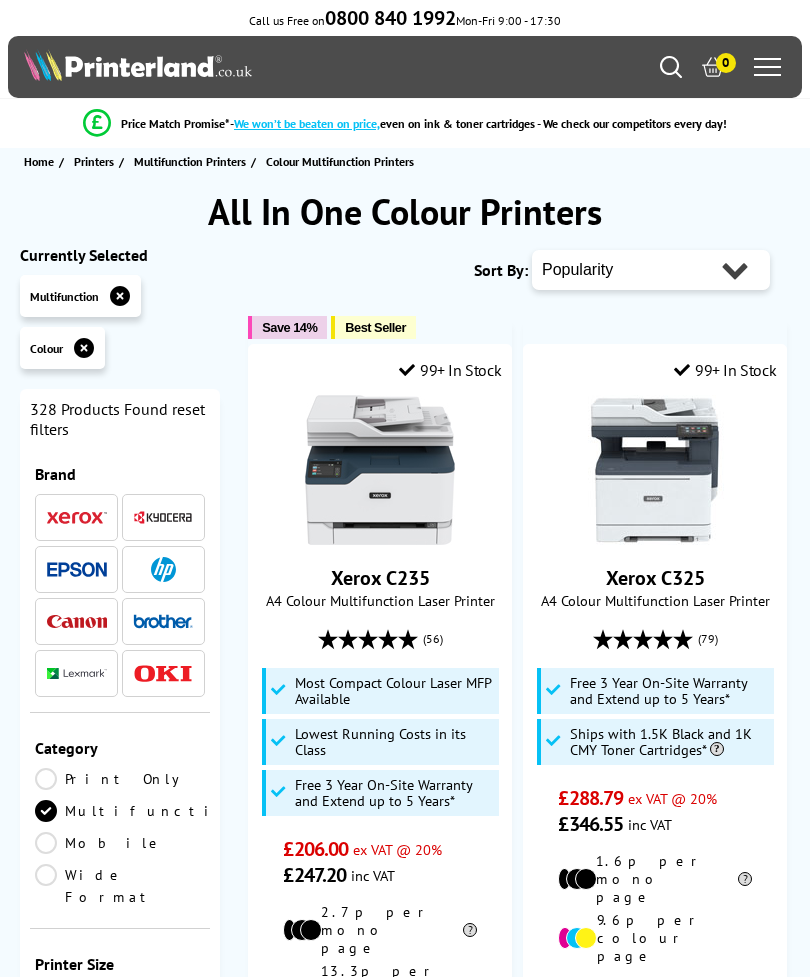 scroll, scrollTop: 0, scrollLeft: 0, axis: both 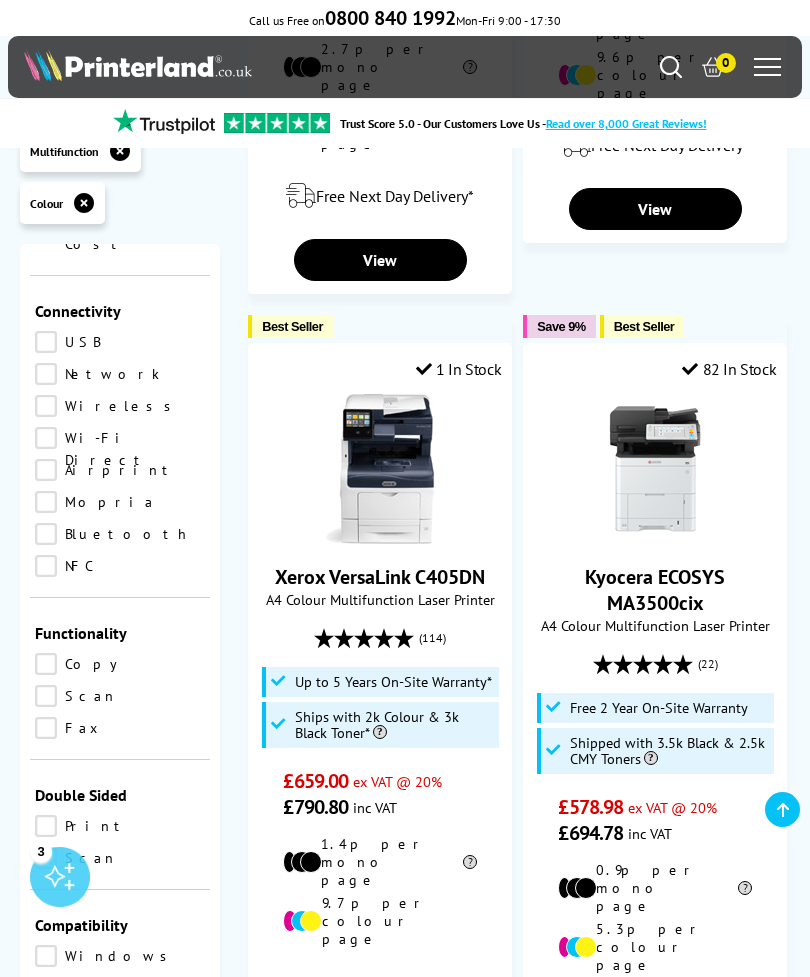 click on "Wireless" at bounding box center [120, 406] 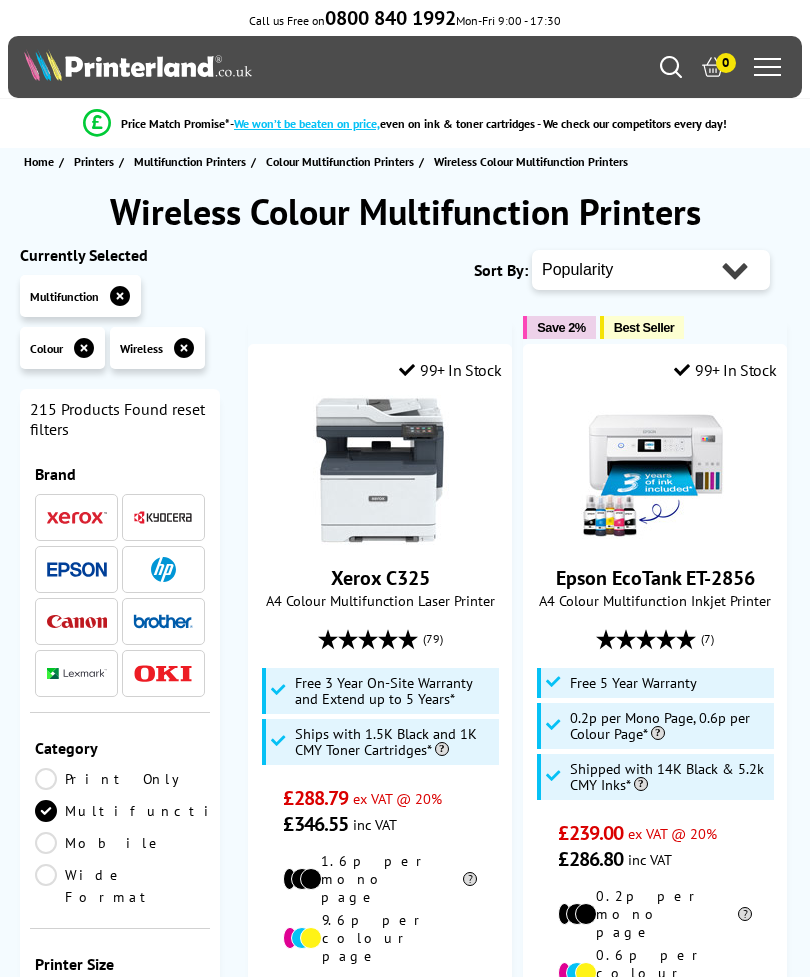 scroll, scrollTop: 0, scrollLeft: 0, axis: both 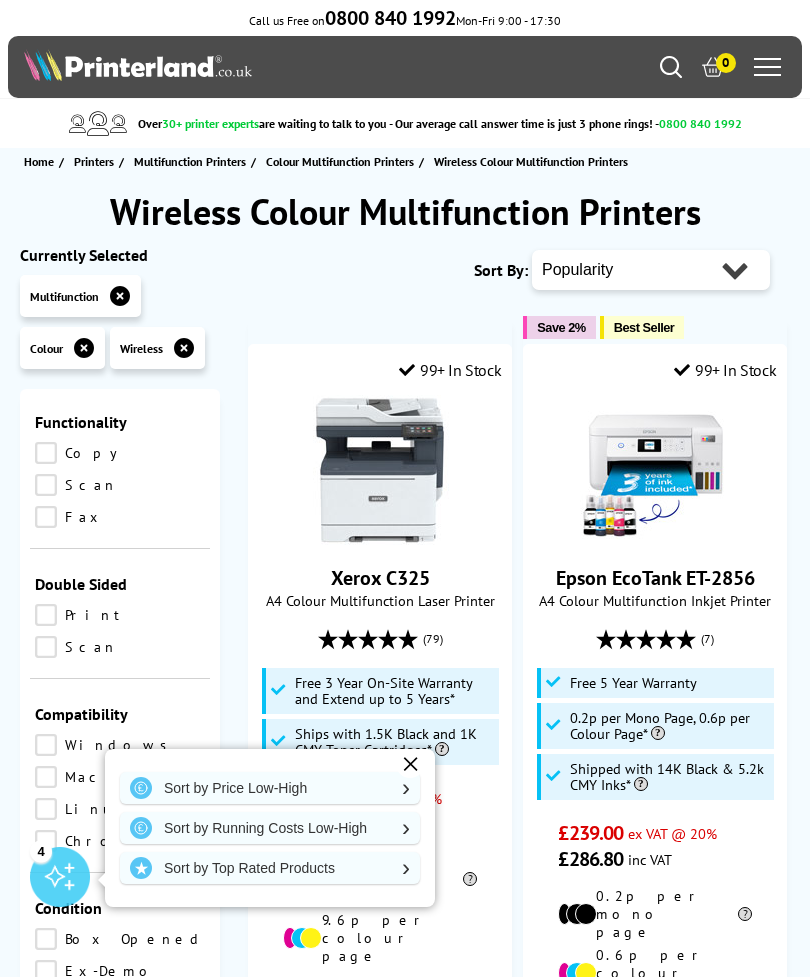 click on "Copy" at bounding box center (120, 453) 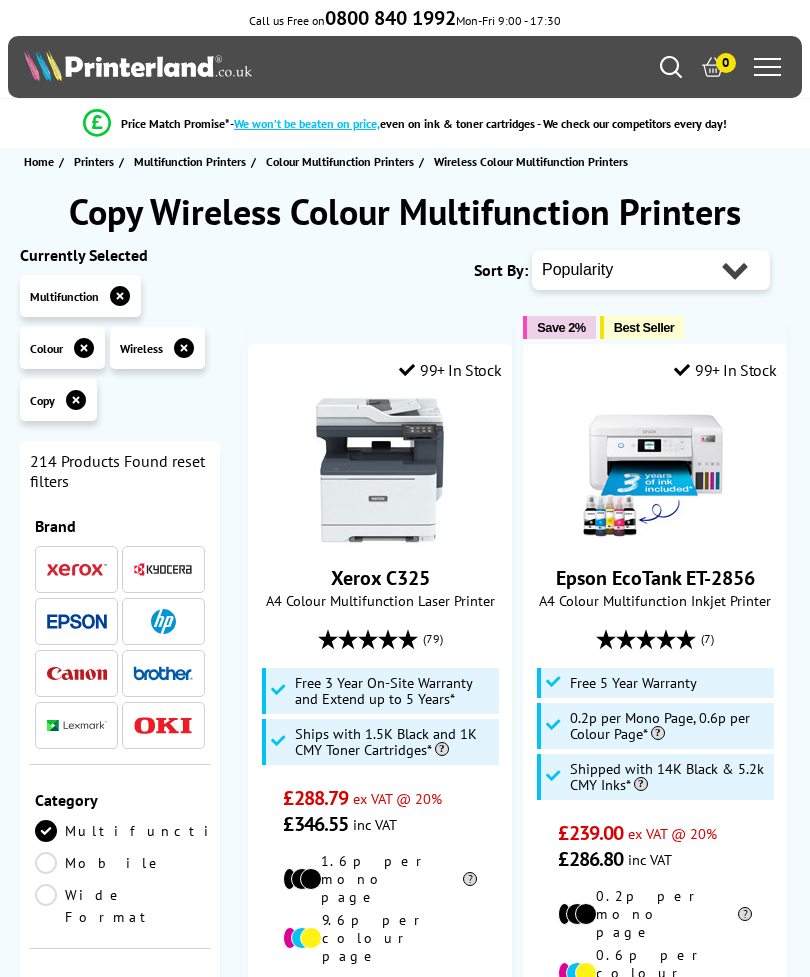 scroll, scrollTop: 0, scrollLeft: 0, axis: both 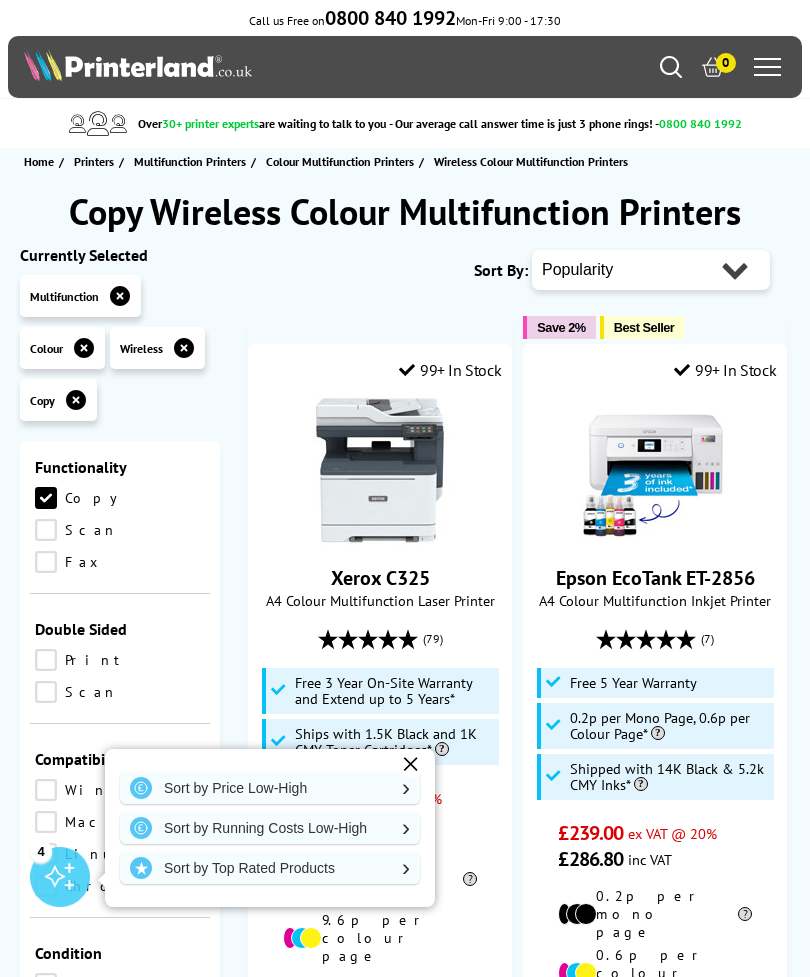 click on "Scan" at bounding box center [120, 530] 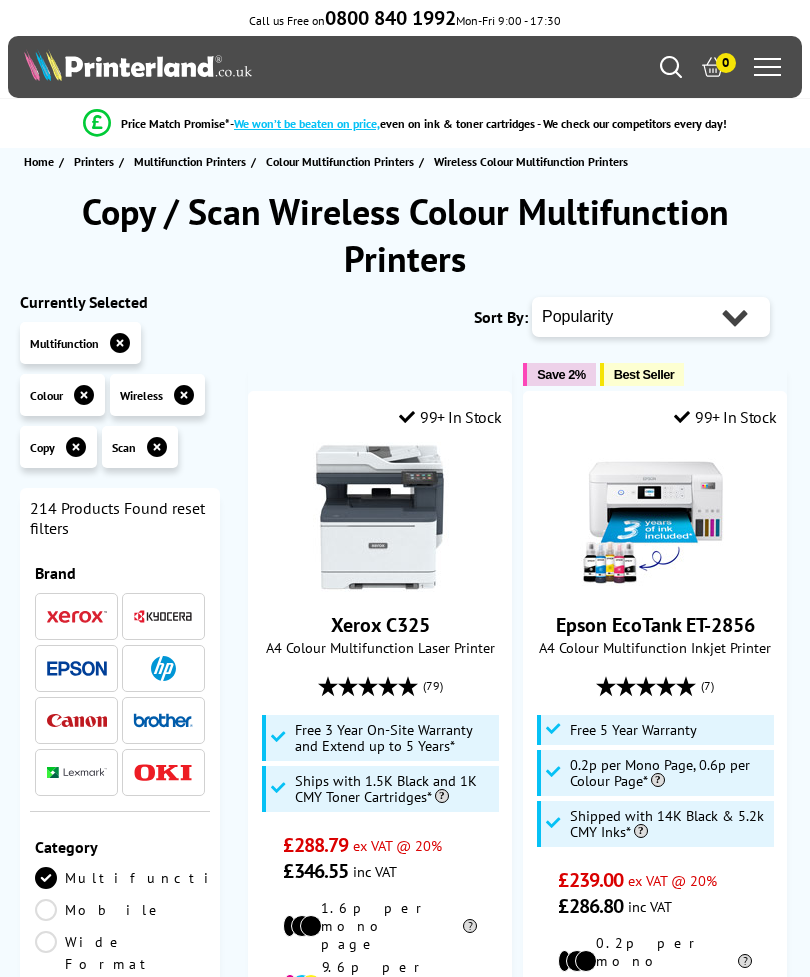 scroll, scrollTop: 0, scrollLeft: 0, axis: both 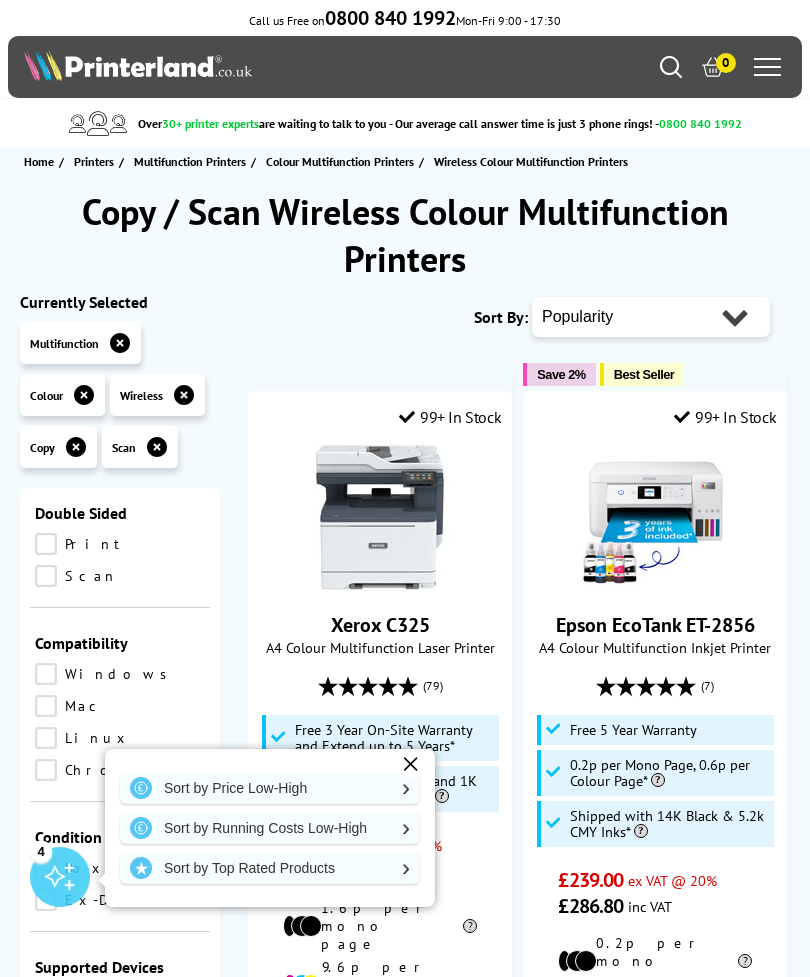 click on "Print" at bounding box center (120, 544) 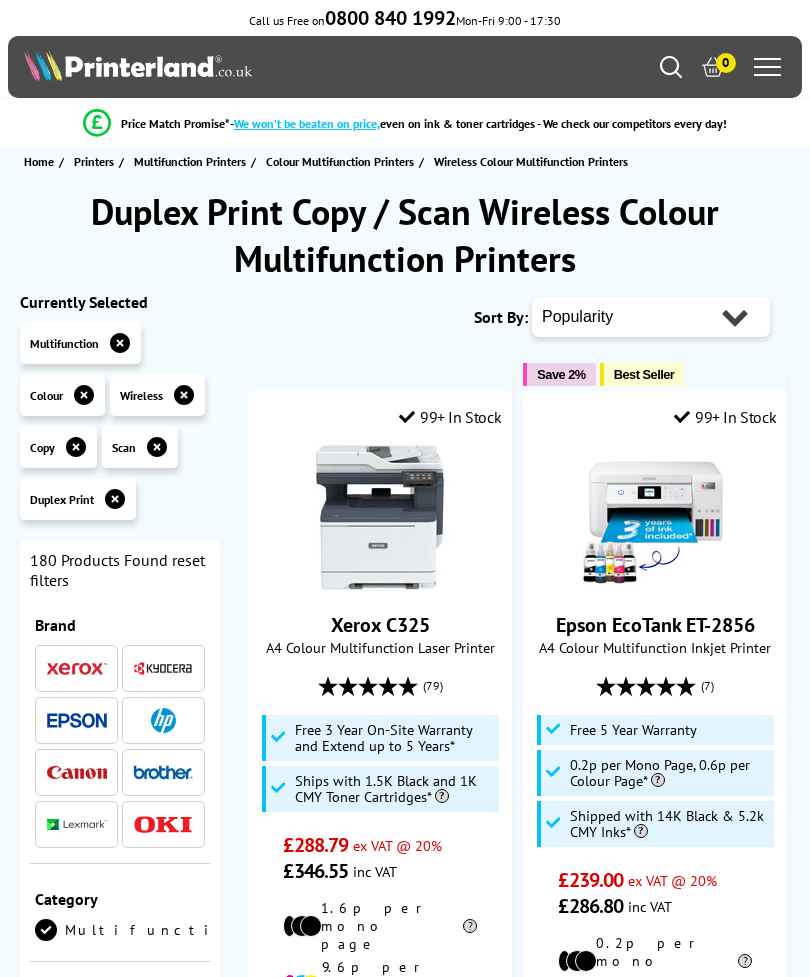 scroll, scrollTop: 0, scrollLeft: 0, axis: both 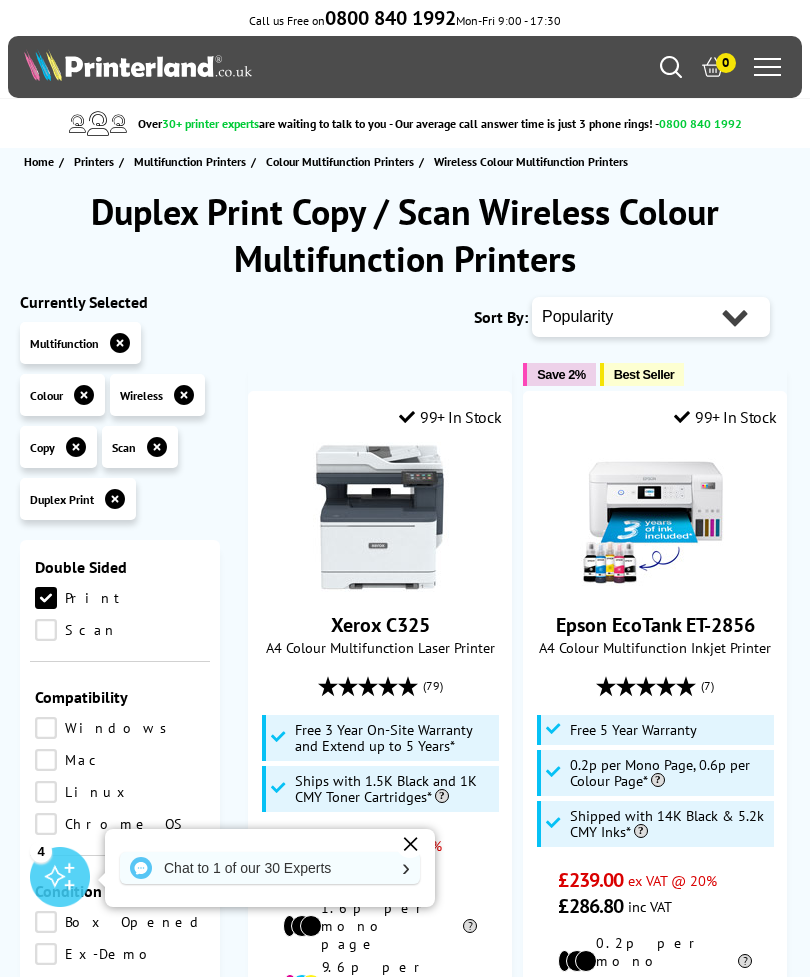 click on "Scan" at bounding box center (120, 630) 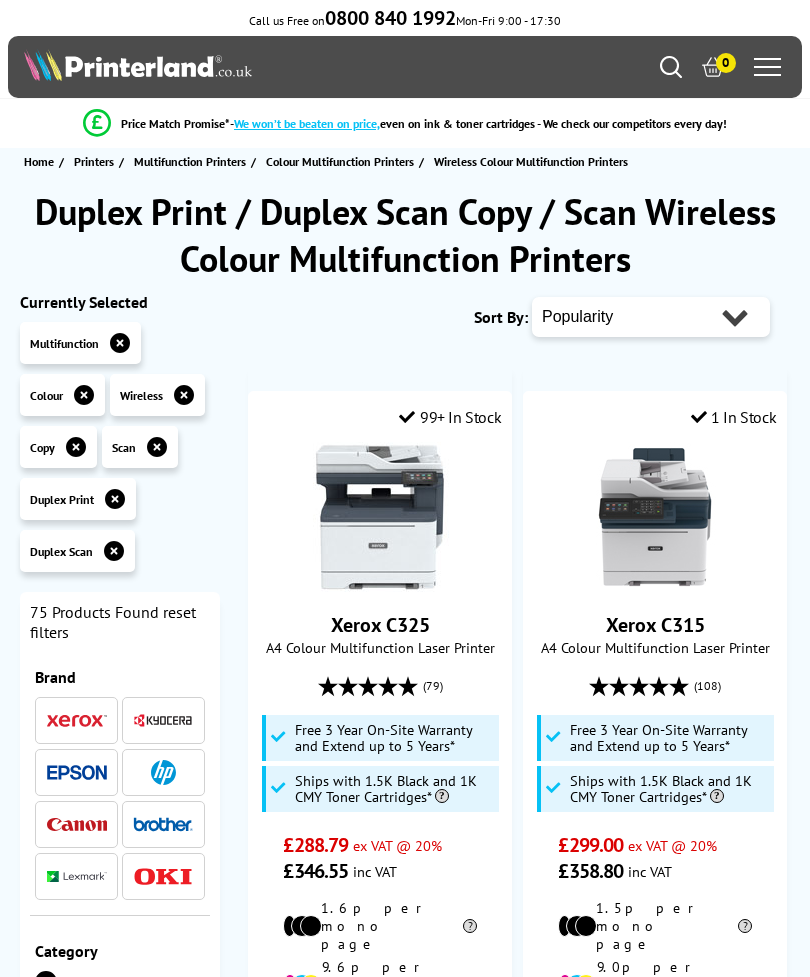 scroll, scrollTop: 0, scrollLeft: 0, axis: both 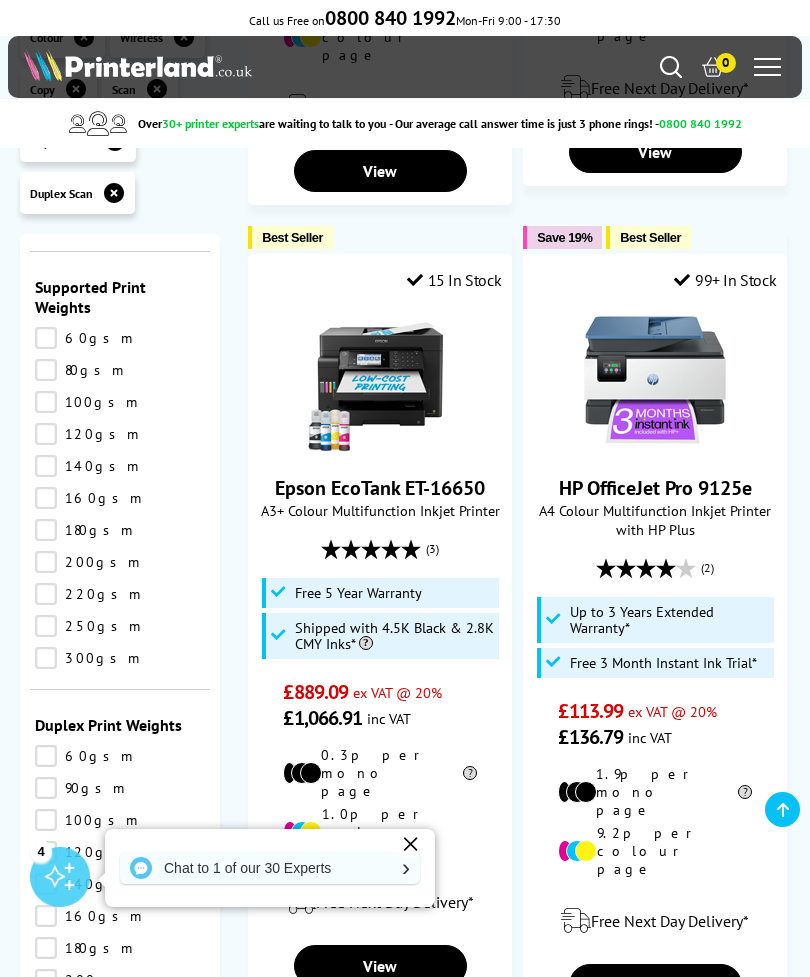 click on "Next" at bounding box center (636, 1072) 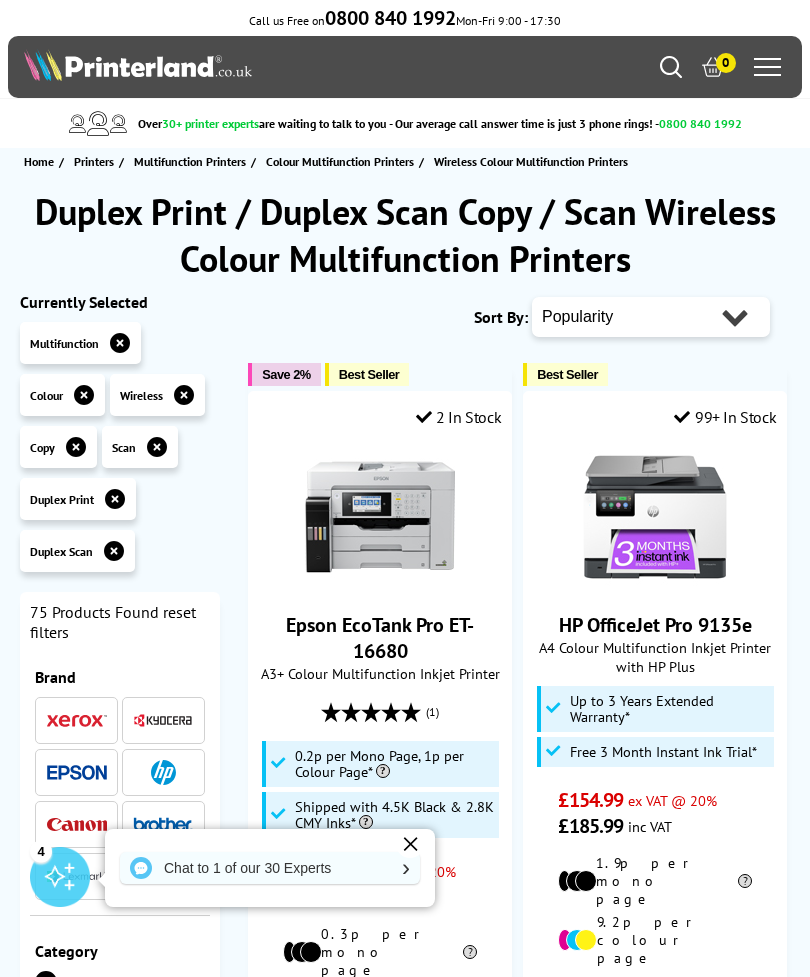 scroll, scrollTop: 30, scrollLeft: 0, axis: vertical 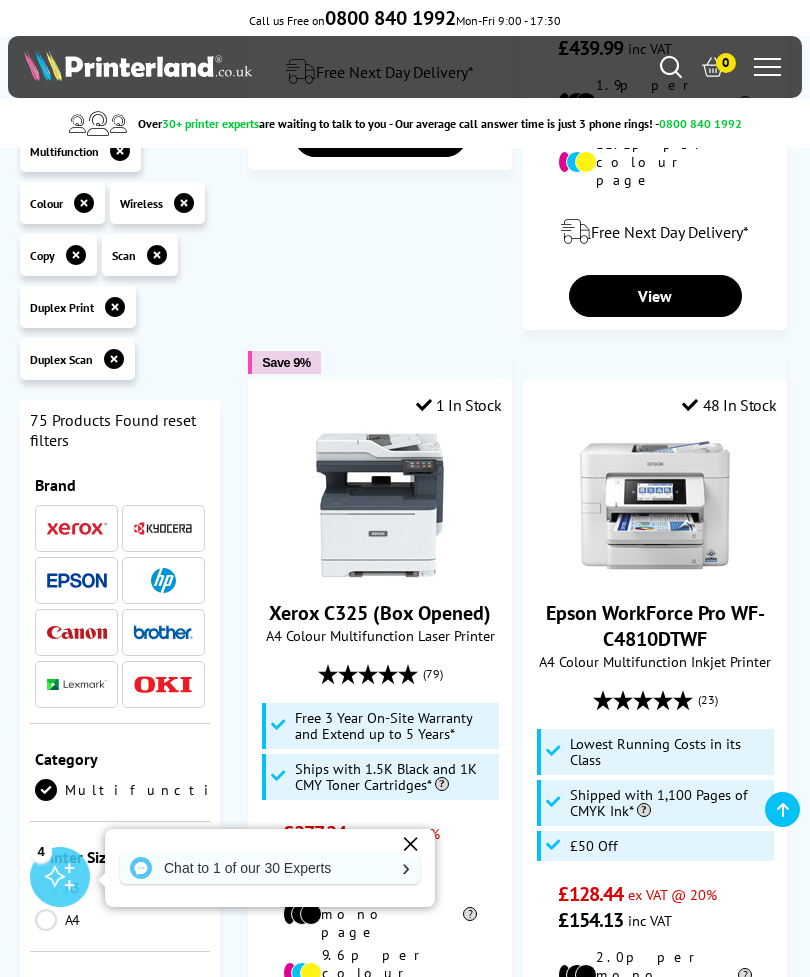 click on "75 Products Found
reset filters" at bounding box center [0, 0] 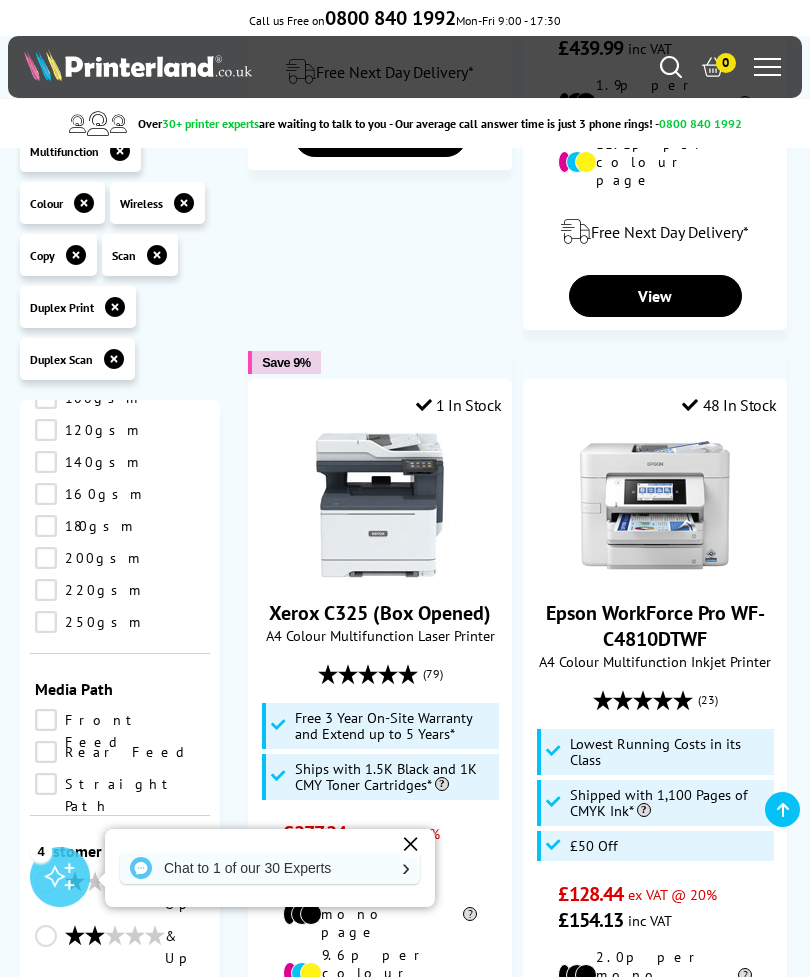 scroll, scrollTop: 3714, scrollLeft: 0, axis: vertical 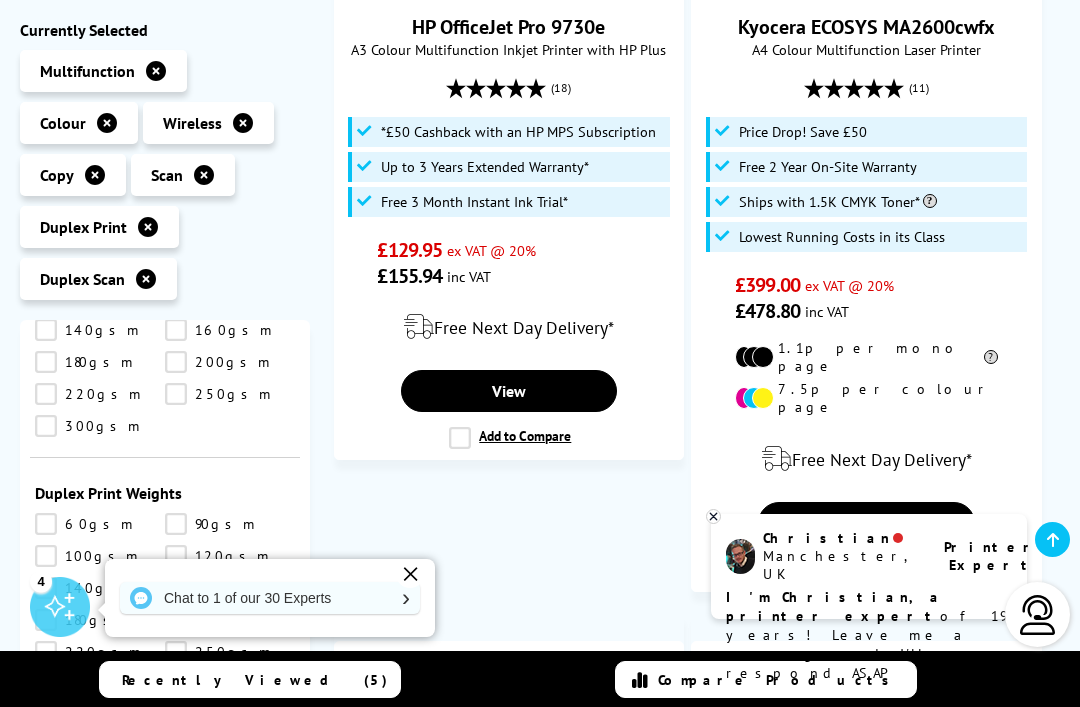 click on "Multifunction
Colour
Wireless" at bounding box center (165, 180) 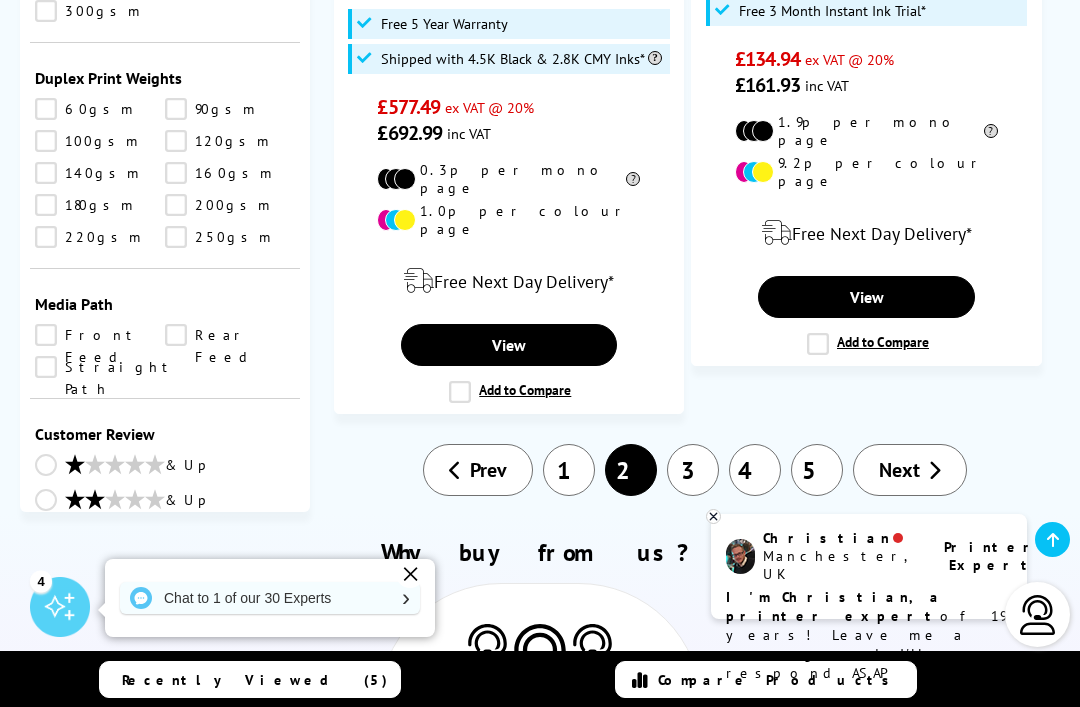 scroll, scrollTop: 4925, scrollLeft: 0, axis: vertical 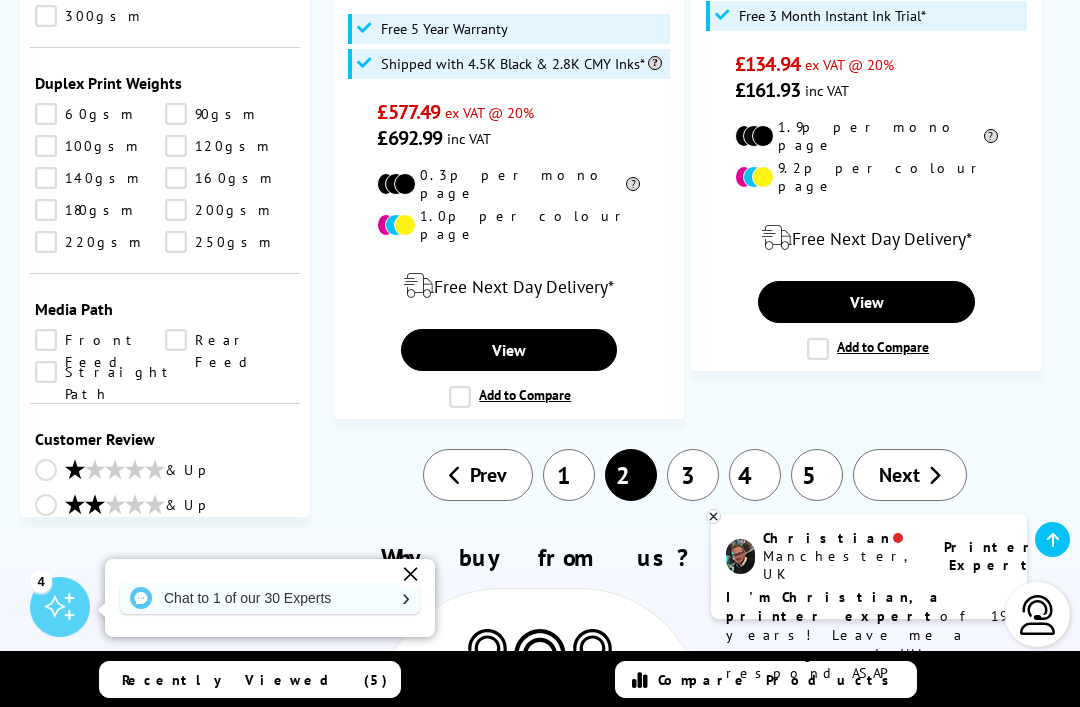 click on "0
100
200
300
400
500
600
700
800
900
1000
2000
3000
4000
5000
6000
8000
10000
12000
14000
16000" at bounding box center [230, 849] 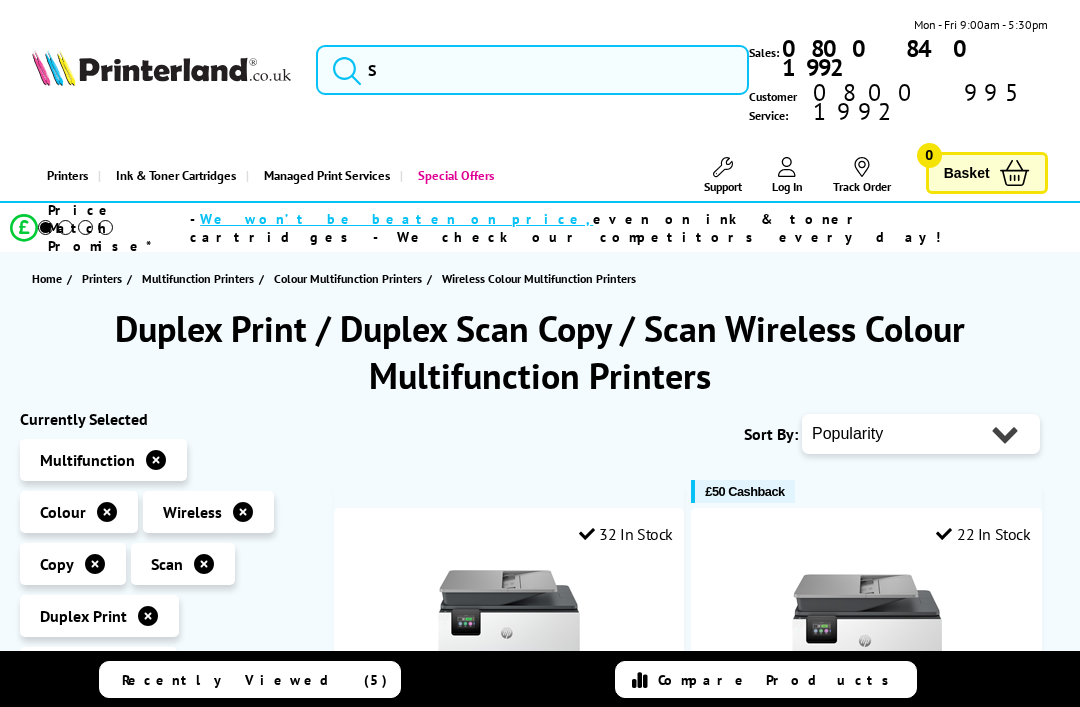 scroll, scrollTop: 0, scrollLeft: 0, axis: both 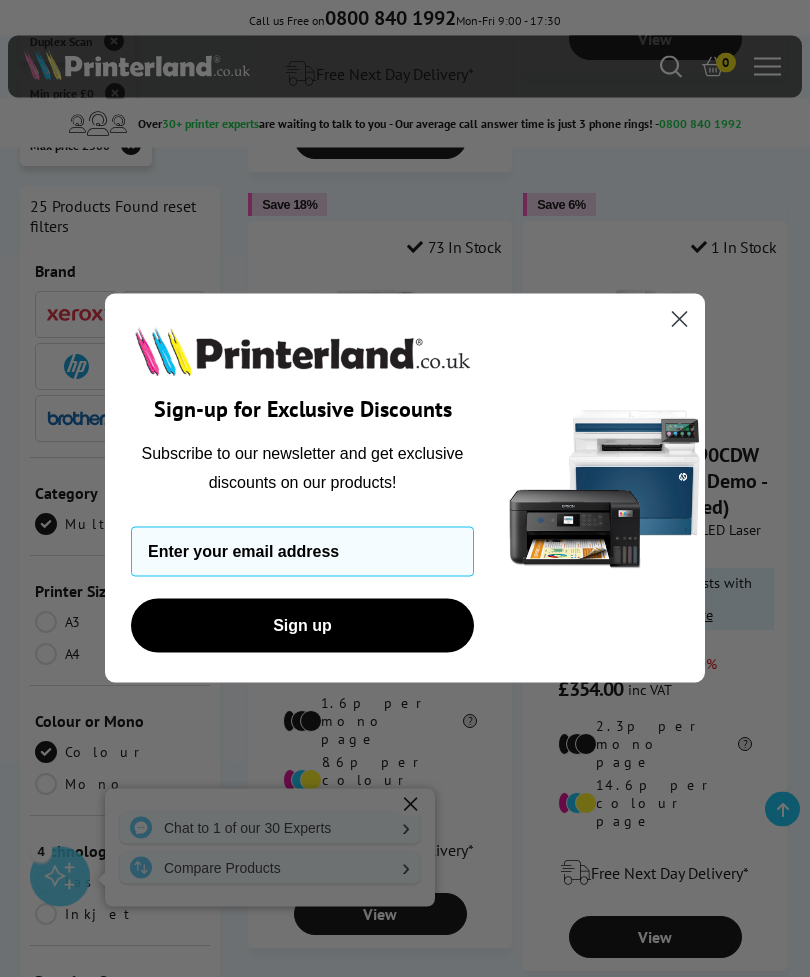 click at bounding box center [680, 320] 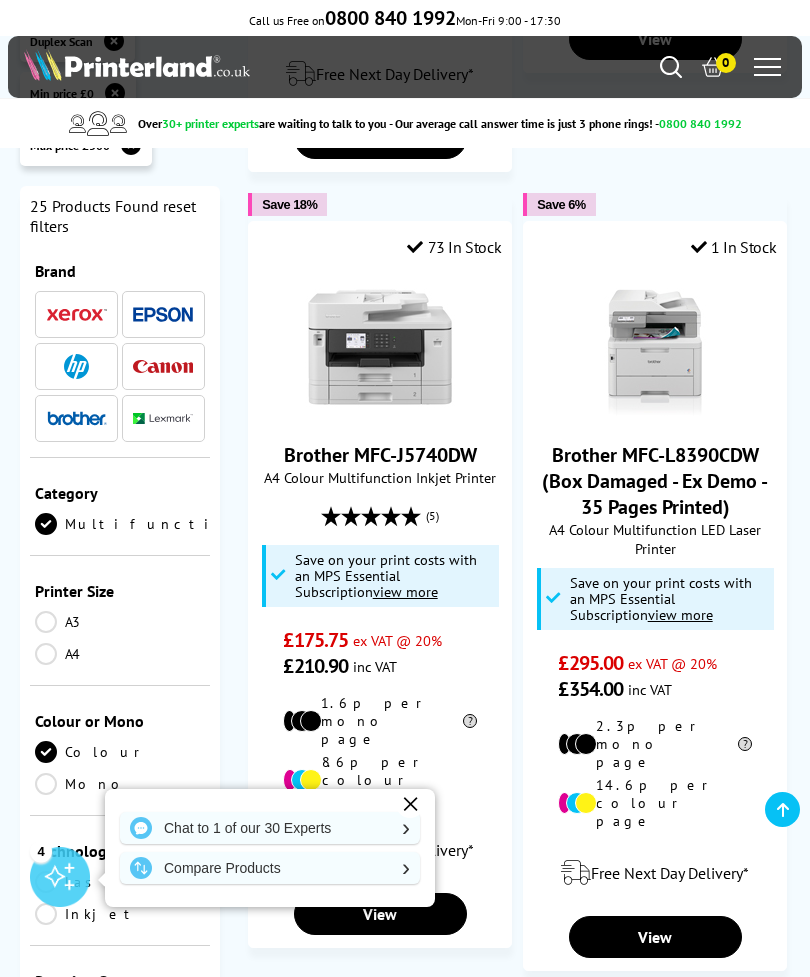 click on "Next" at bounding box center (629, 1024) 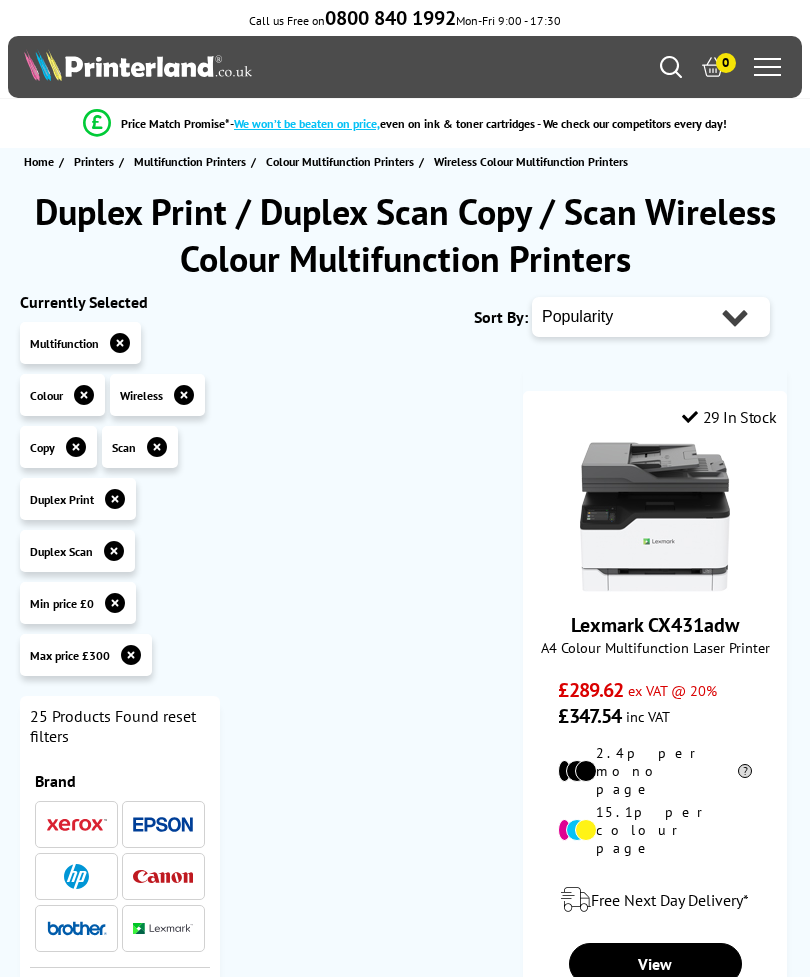 scroll, scrollTop: 0, scrollLeft: 0, axis: both 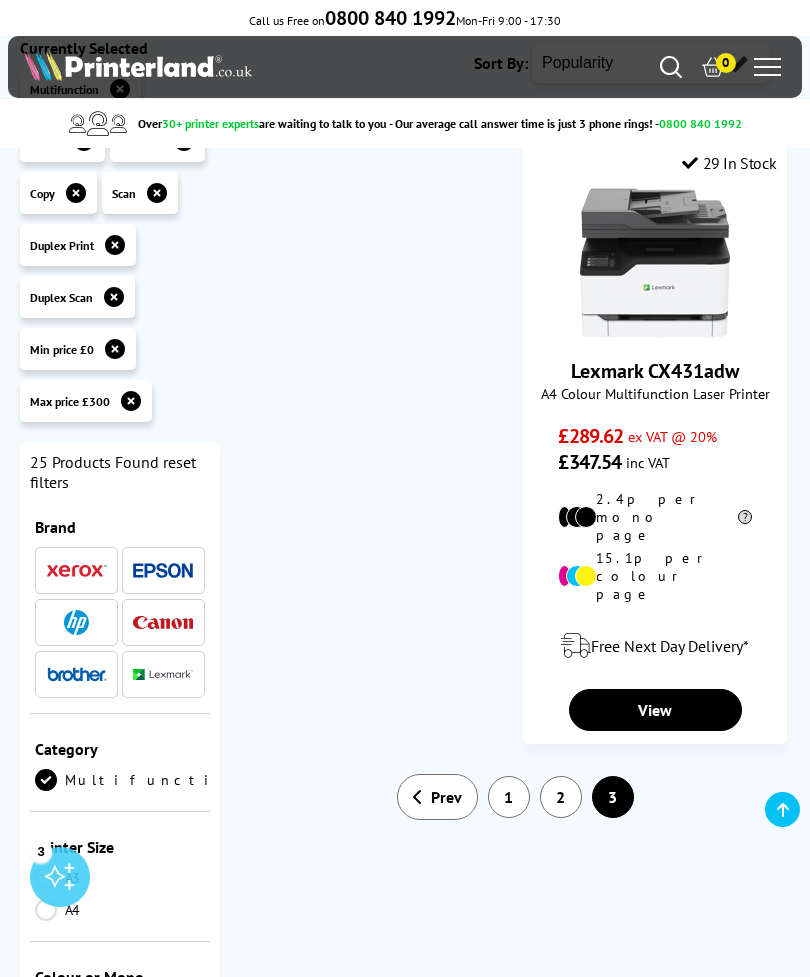 click on "1" at bounding box center (509, 797) 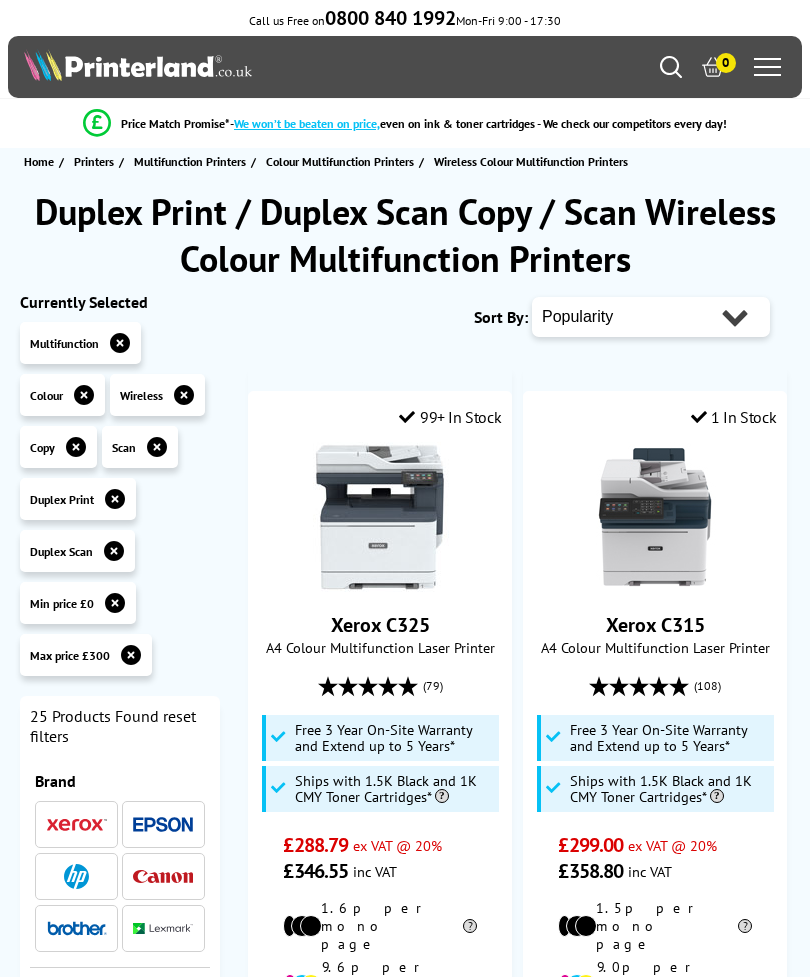 scroll, scrollTop: 0, scrollLeft: 0, axis: both 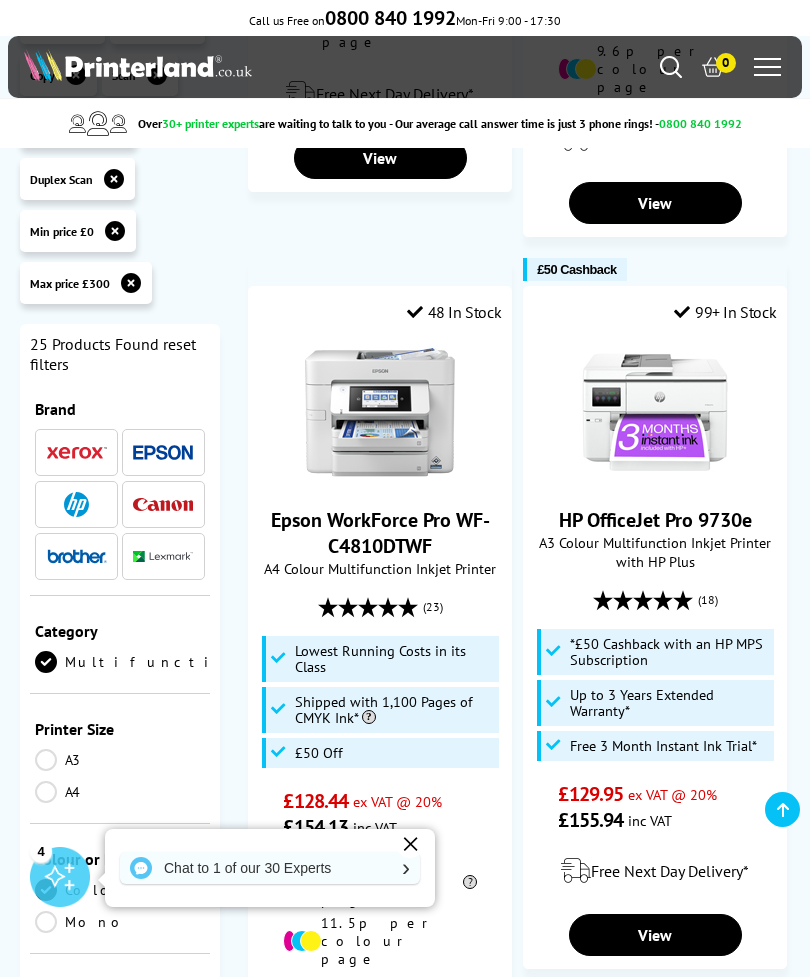 click on "2" at bounding box center [469, 1162] 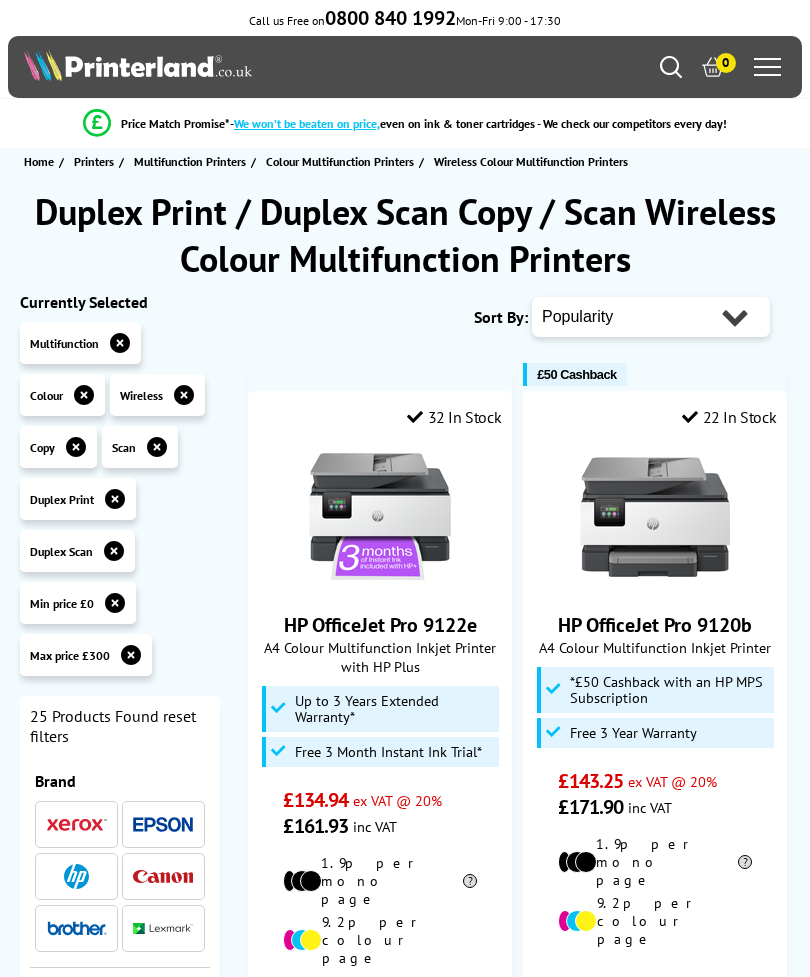 scroll, scrollTop: 0, scrollLeft: 0, axis: both 